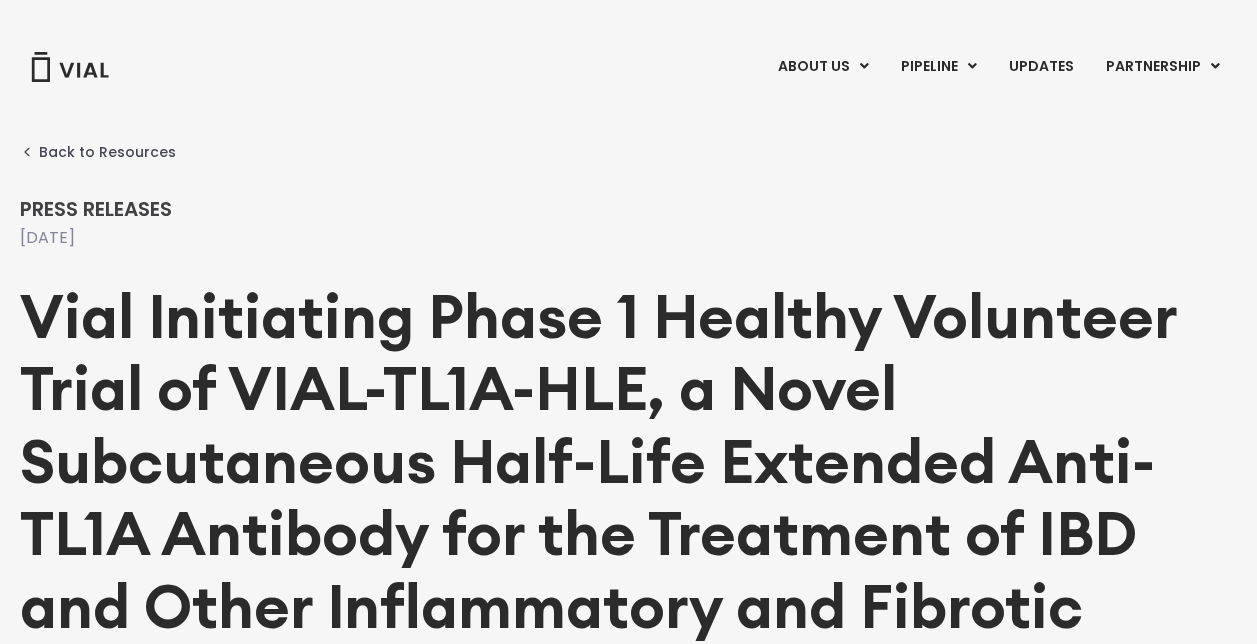 scroll, scrollTop: 0, scrollLeft: 0, axis: both 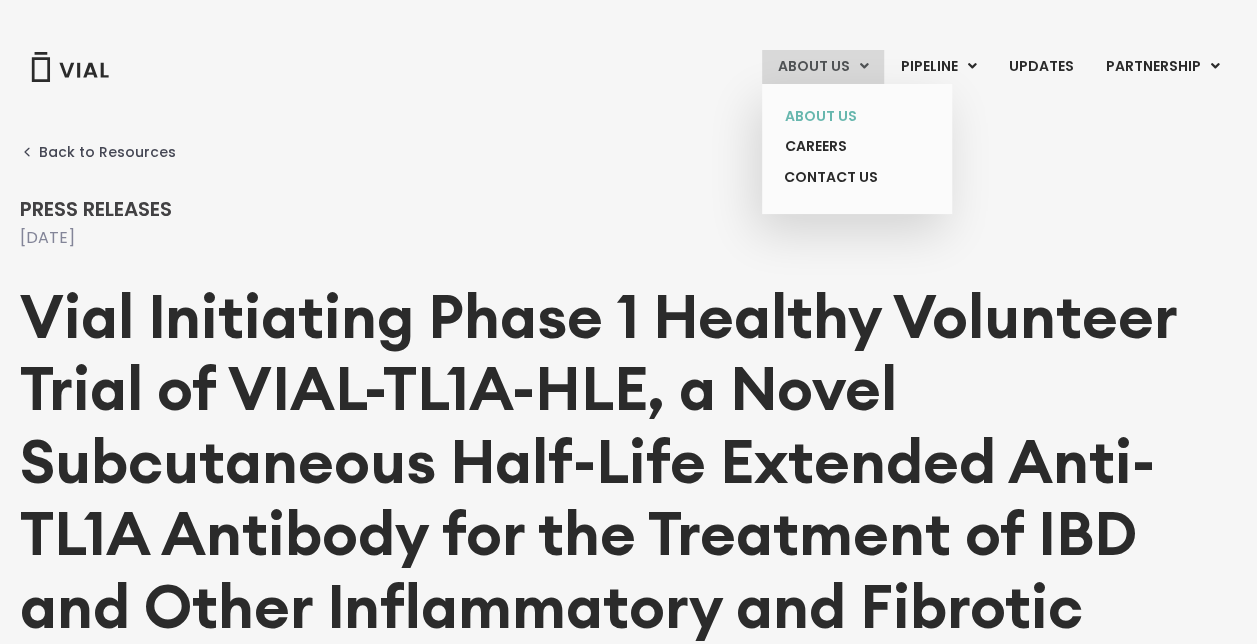click on "About Us" at bounding box center [842, 116] 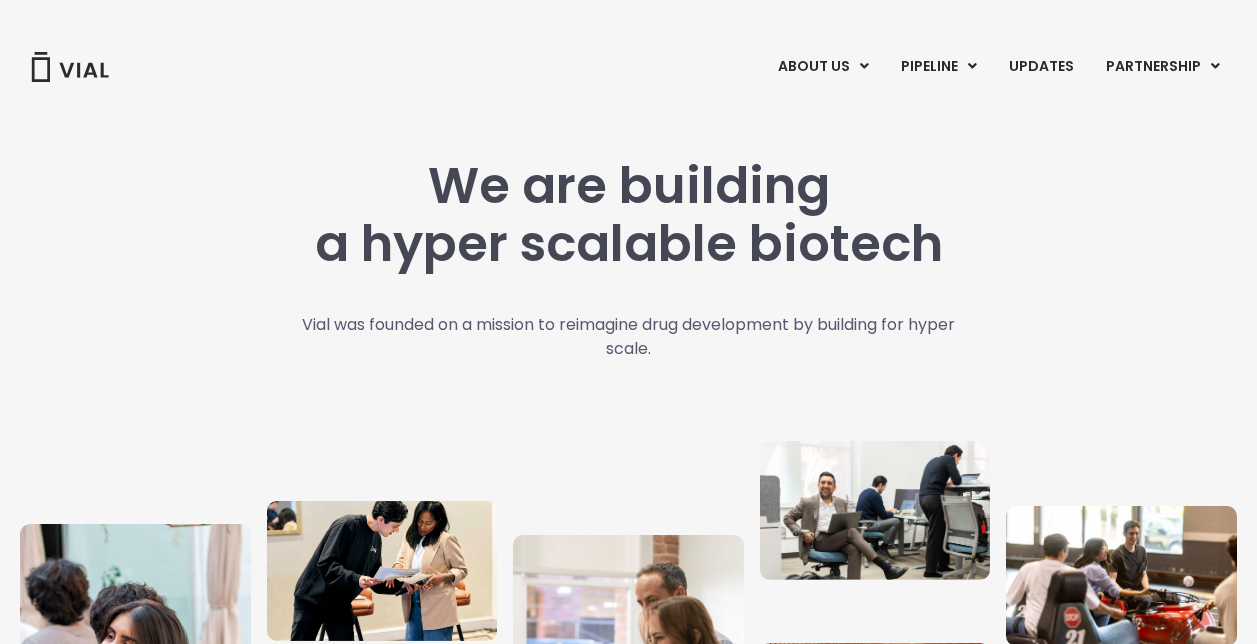 scroll, scrollTop: 0, scrollLeft: 0, axis: both 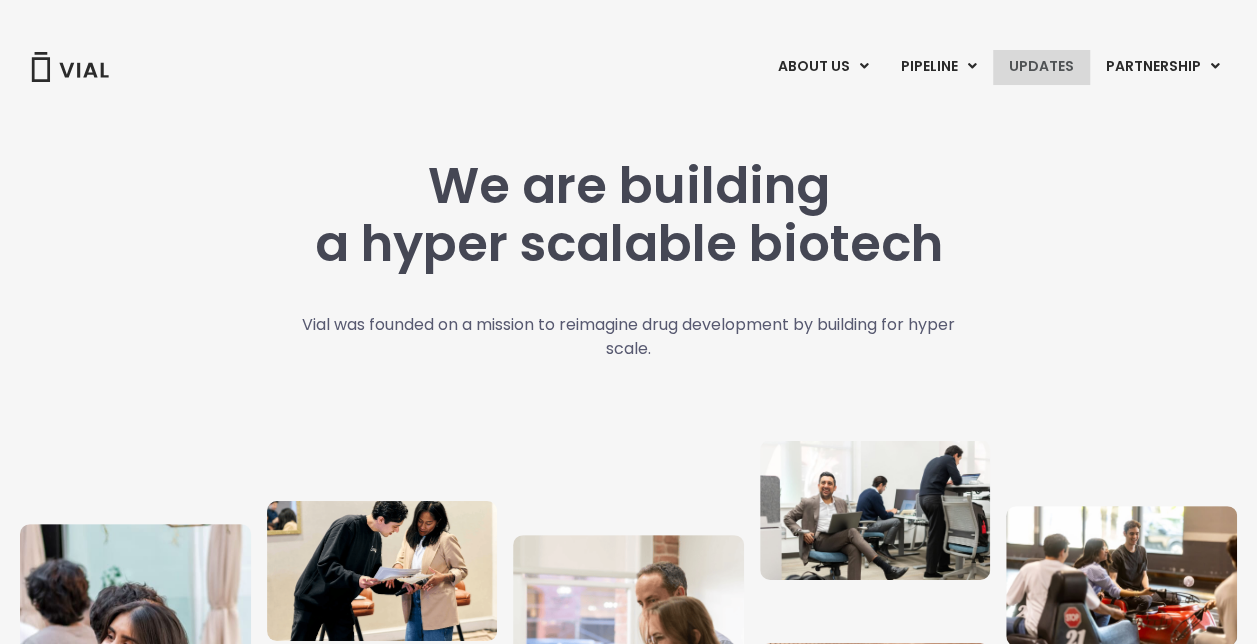 click on "Updates" at bounding box center [1041, 67] 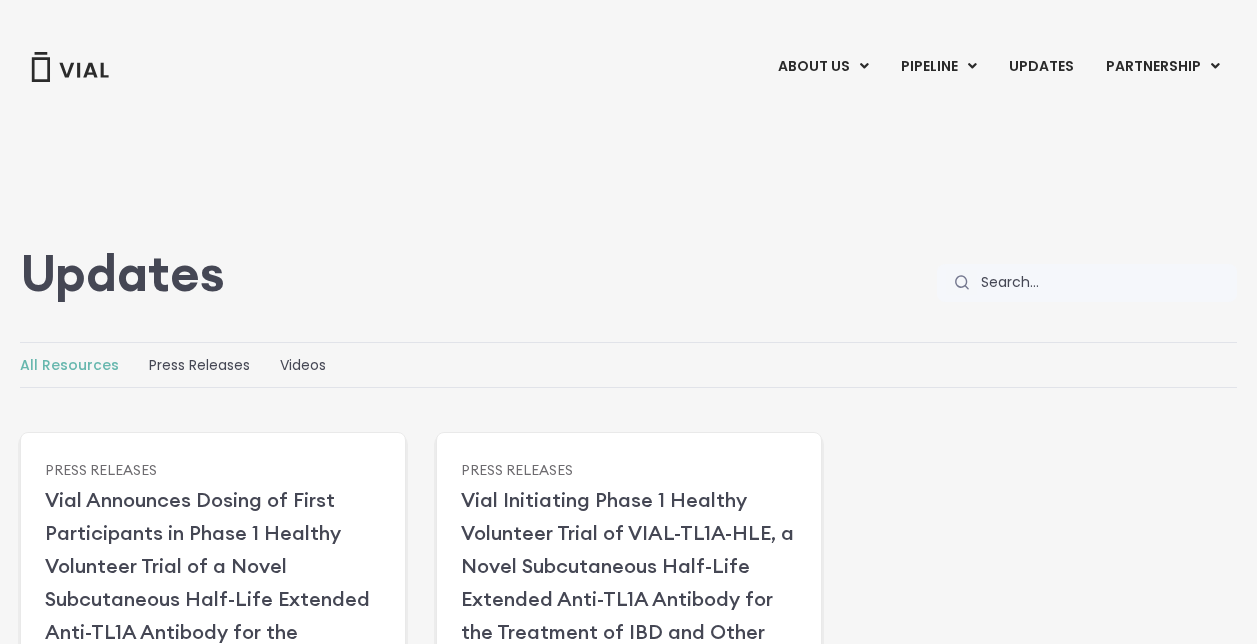 scroll, scrollTop: 0, scrollLeft: 0, axis: both 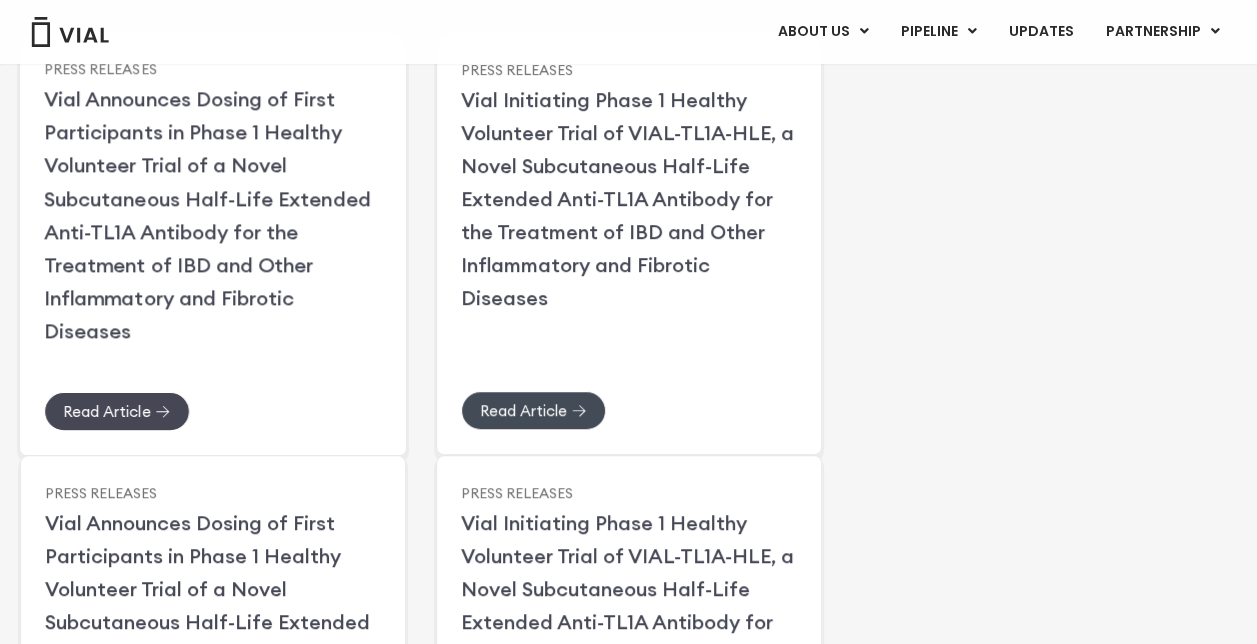 click on "Read Article" 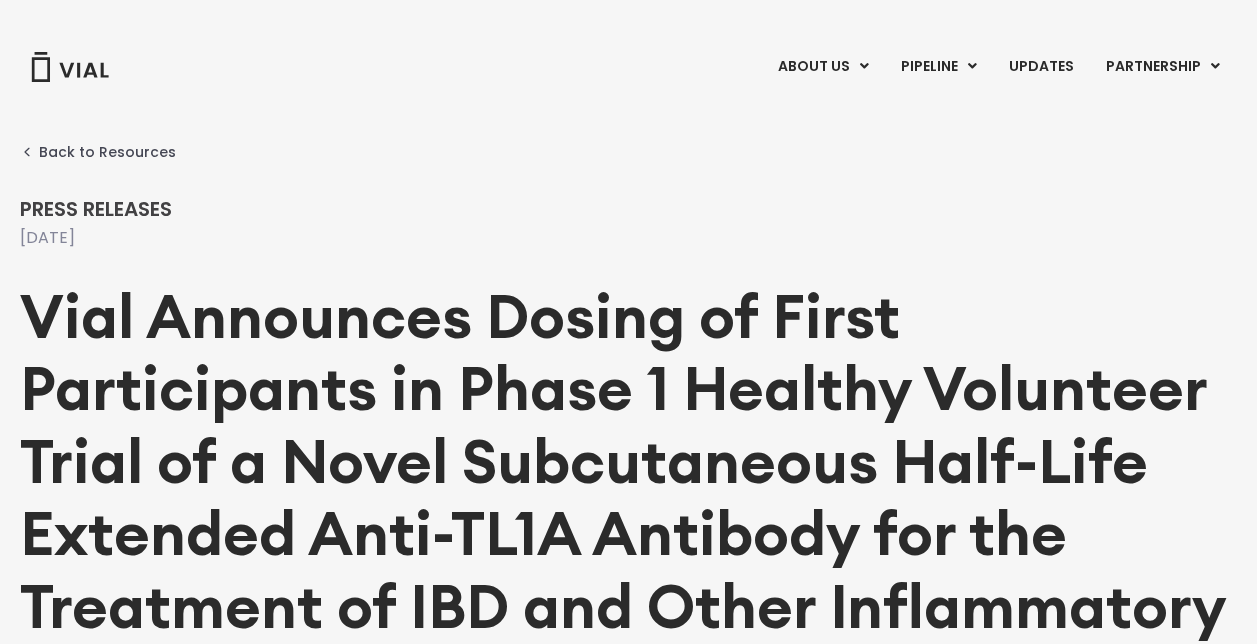 scroll, scrollTop: 0, scrollLeft: 0, axis: both 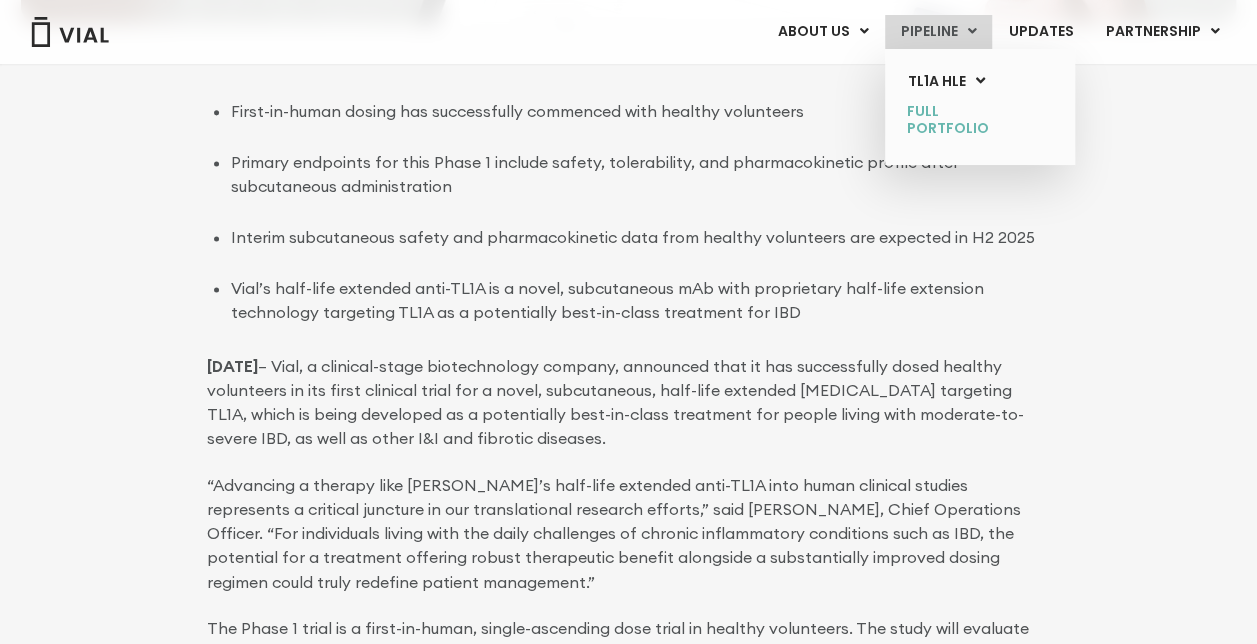 click on "Full Portfolio" at bounding box center [965, 120] 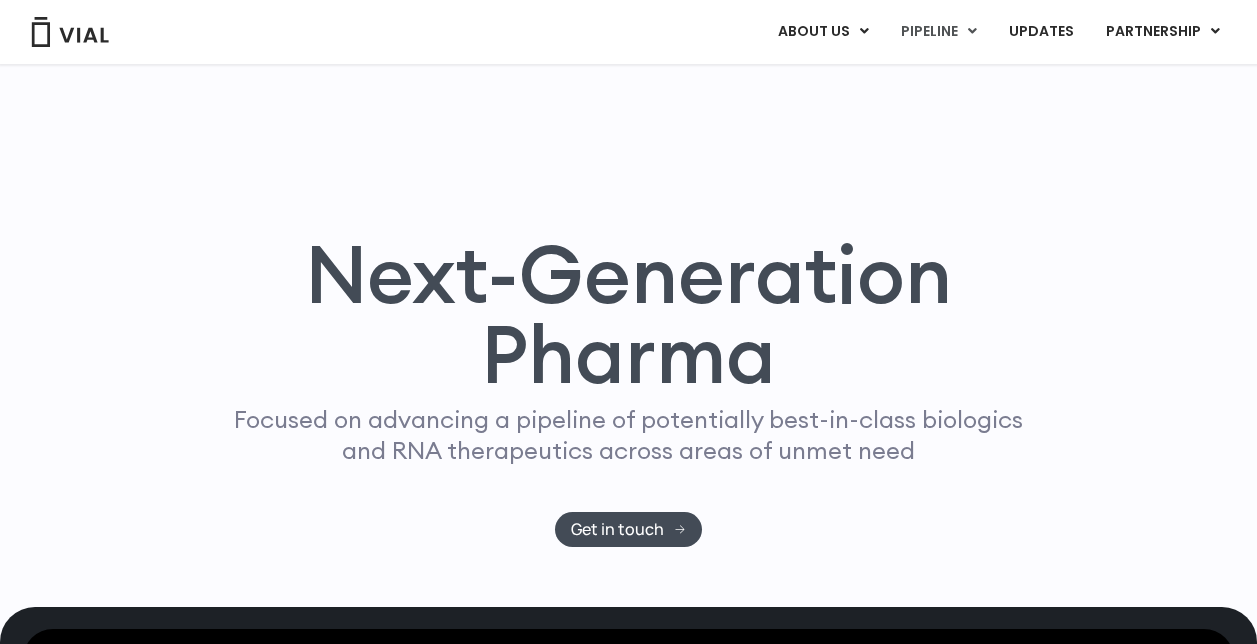 scroll, scrollTop: 1223, scrollLeft: 0, axis: vertical 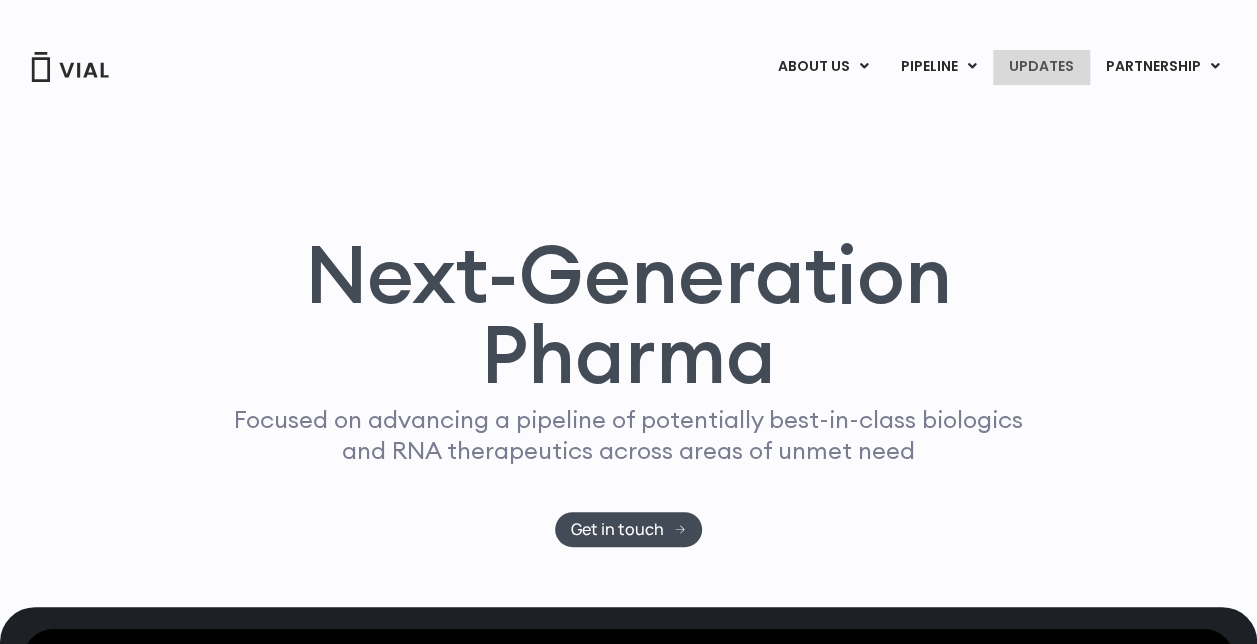 click on "Updates" at bounding box center (1041, 67) 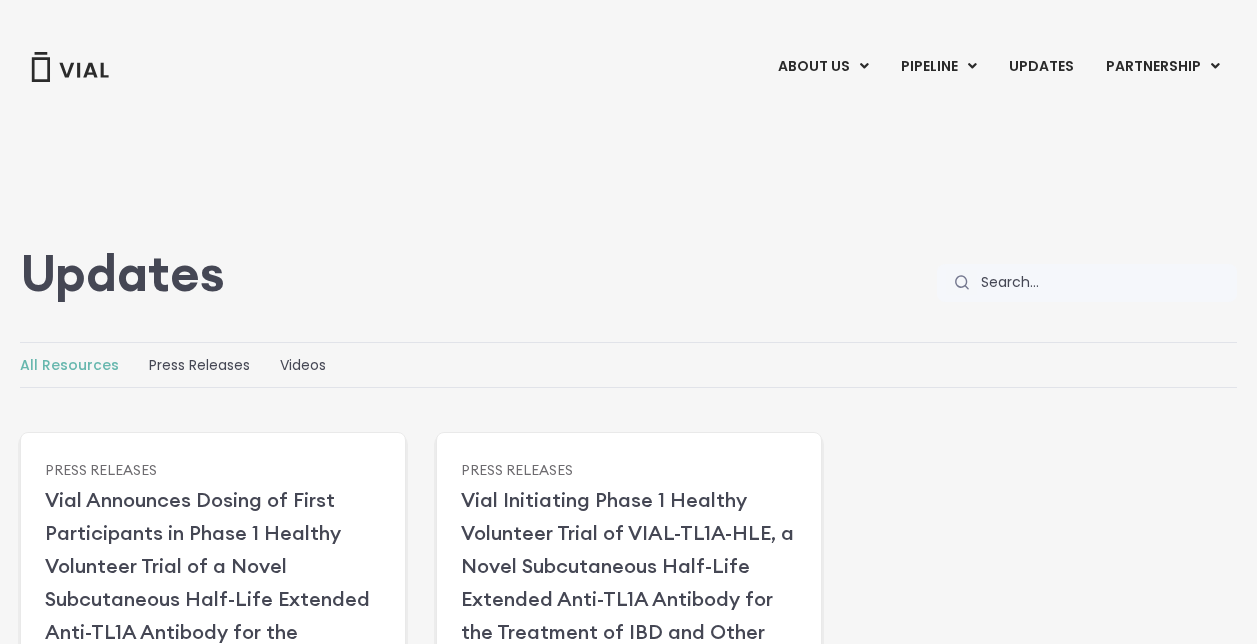 scroll, scrollTop: 0, scrollLeft: 0, axis: both 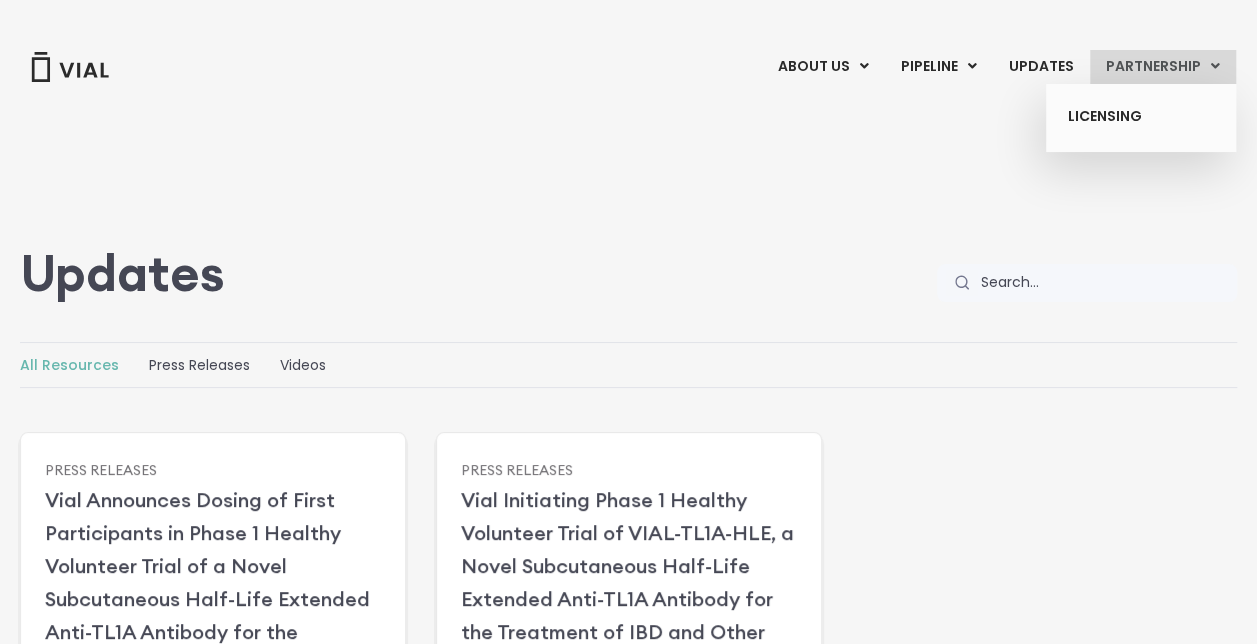 click on "Partnership" at bounding box center (1163, 67) 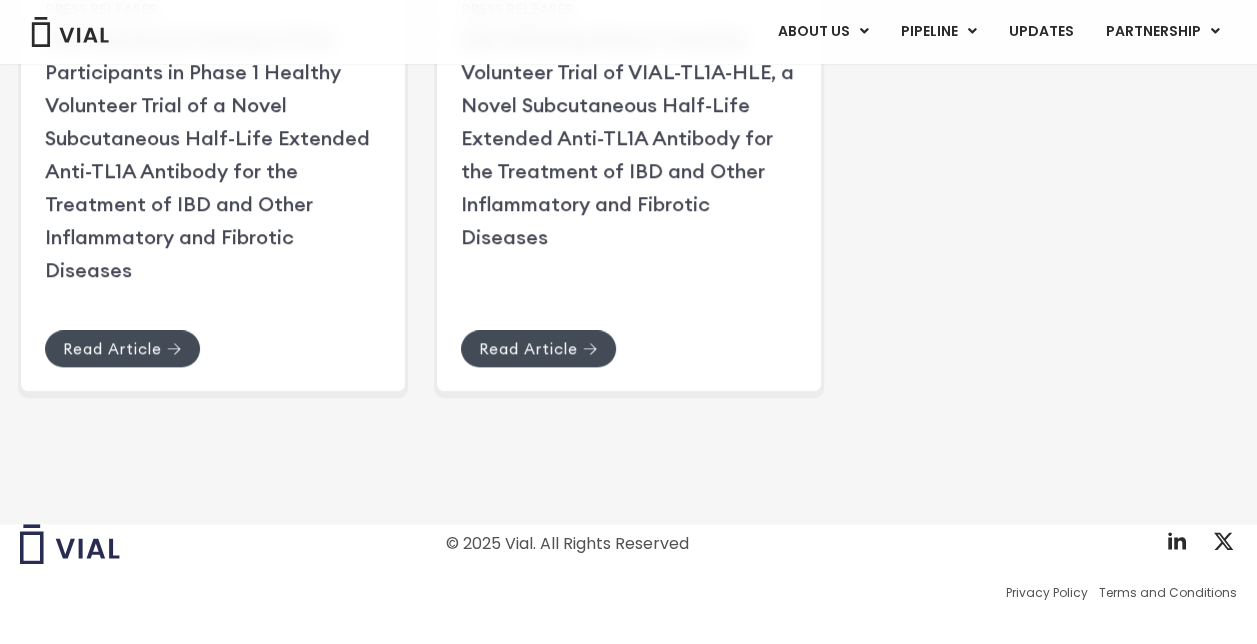 scroll, scrollTop: 918, scrollLeft: 0, axis: vertical 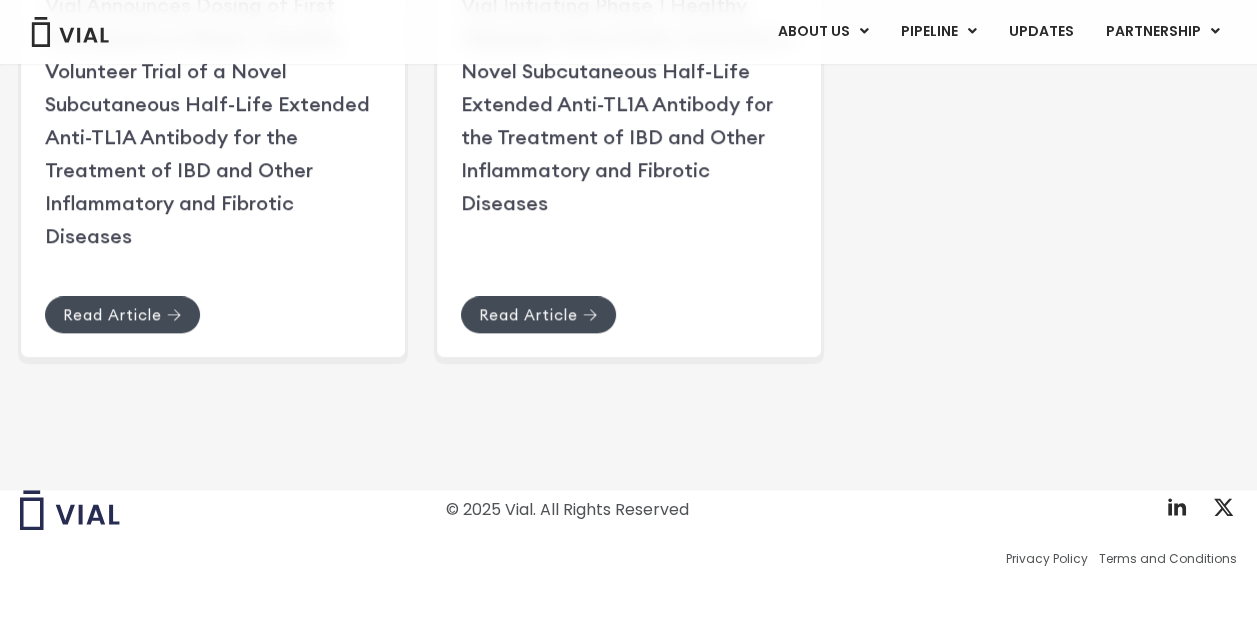 click at bounding box center [70, 510] 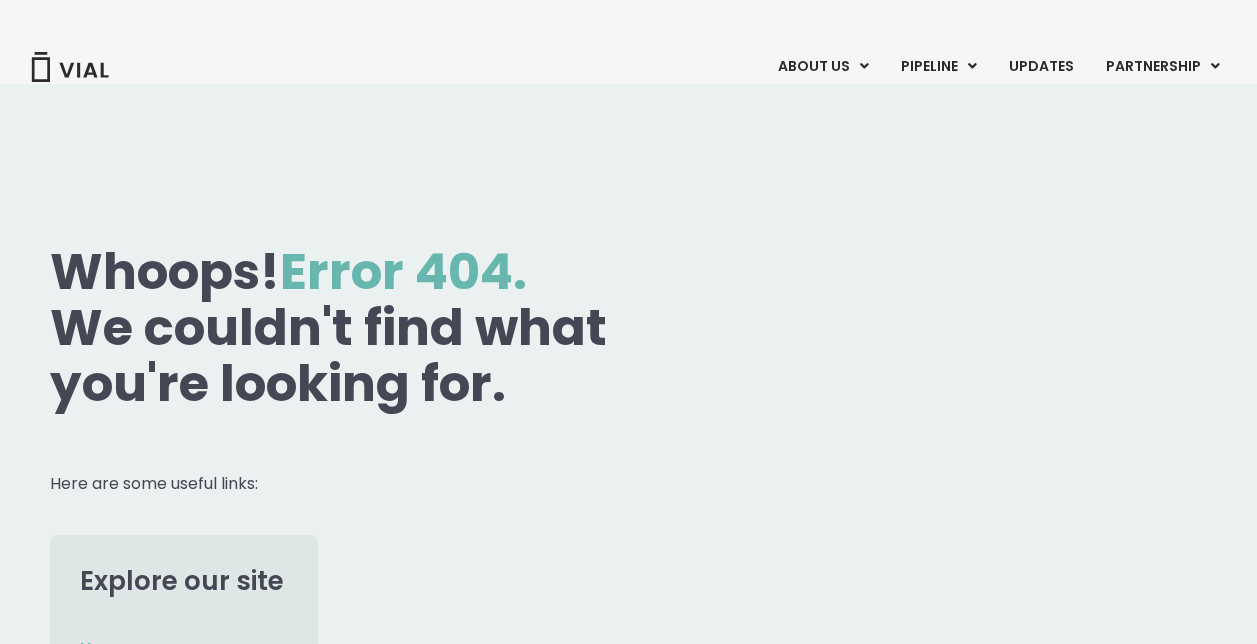 scroll, scrollTop: 0, scrollLeft: 0, axis: both 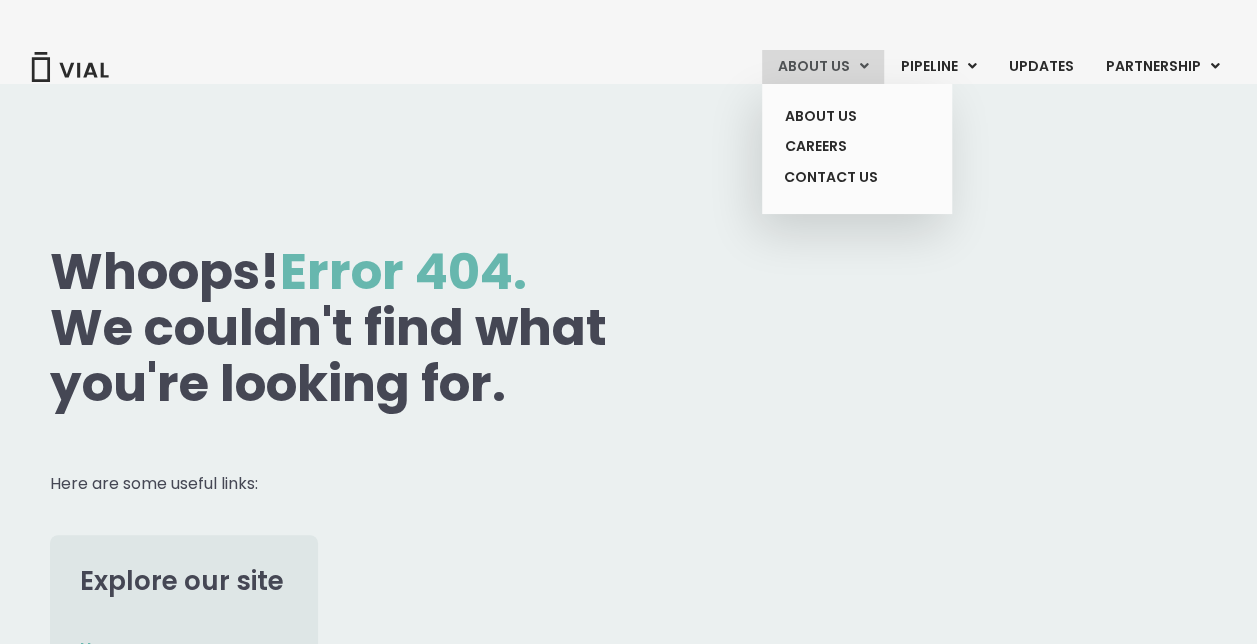 click on "About Us" at bounding box center (823, 67) 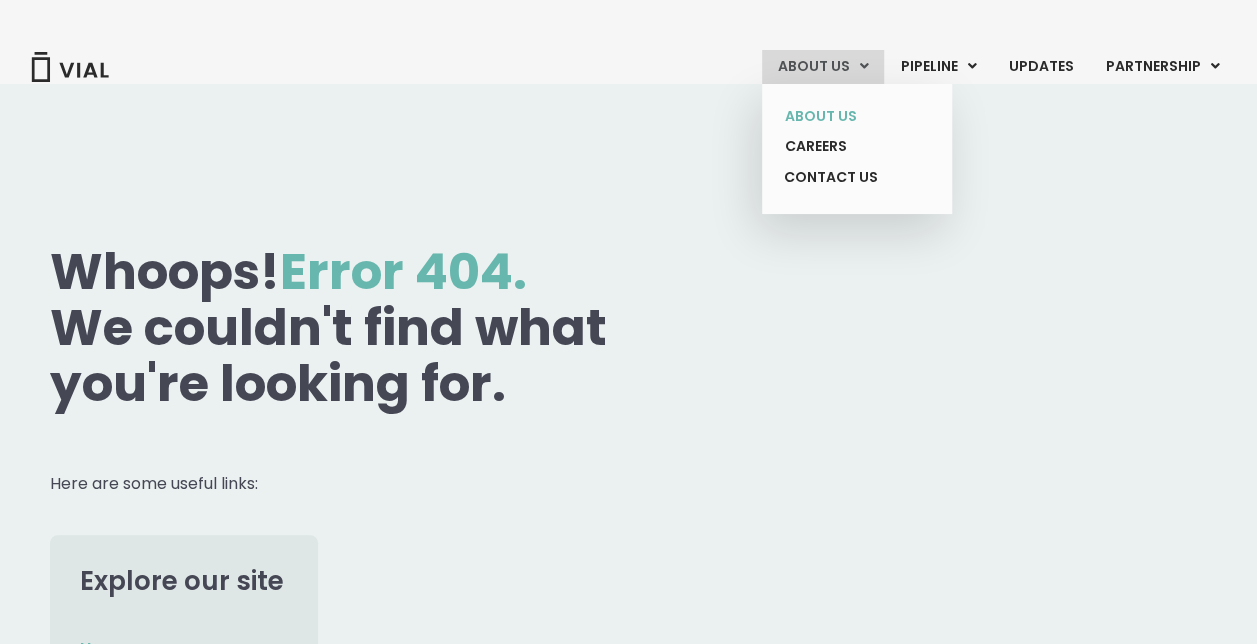 click on "About Us" at bounding box center (842, 116) 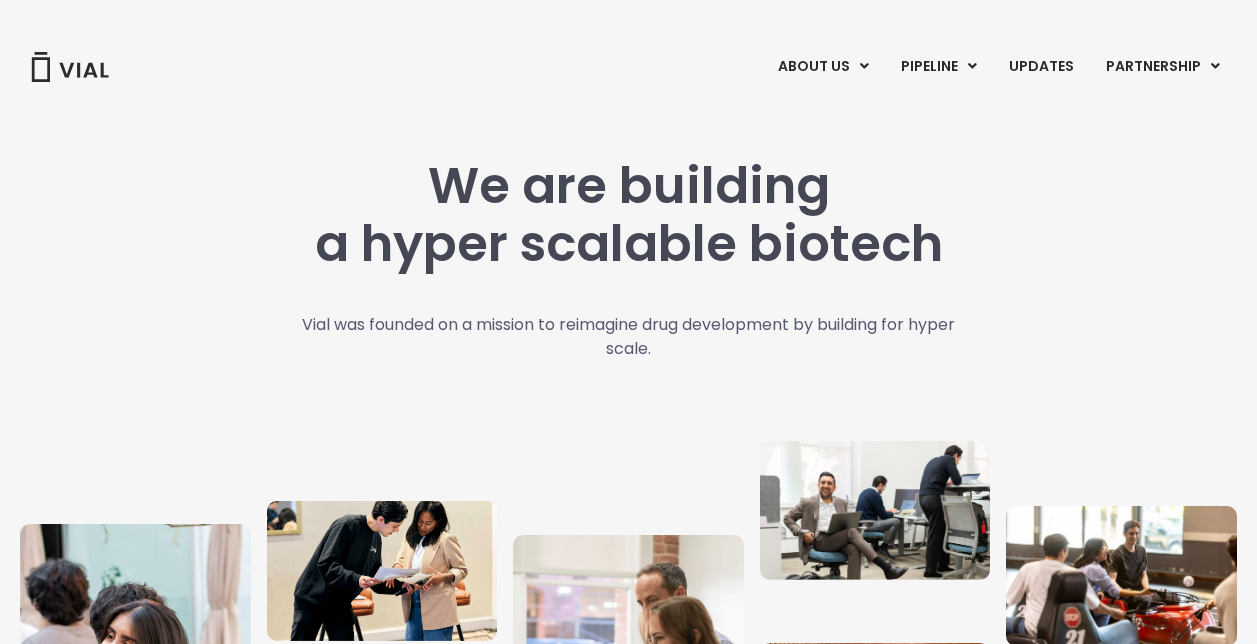scroll, scrollTop: 0, scrollLeft: 0, axis: both 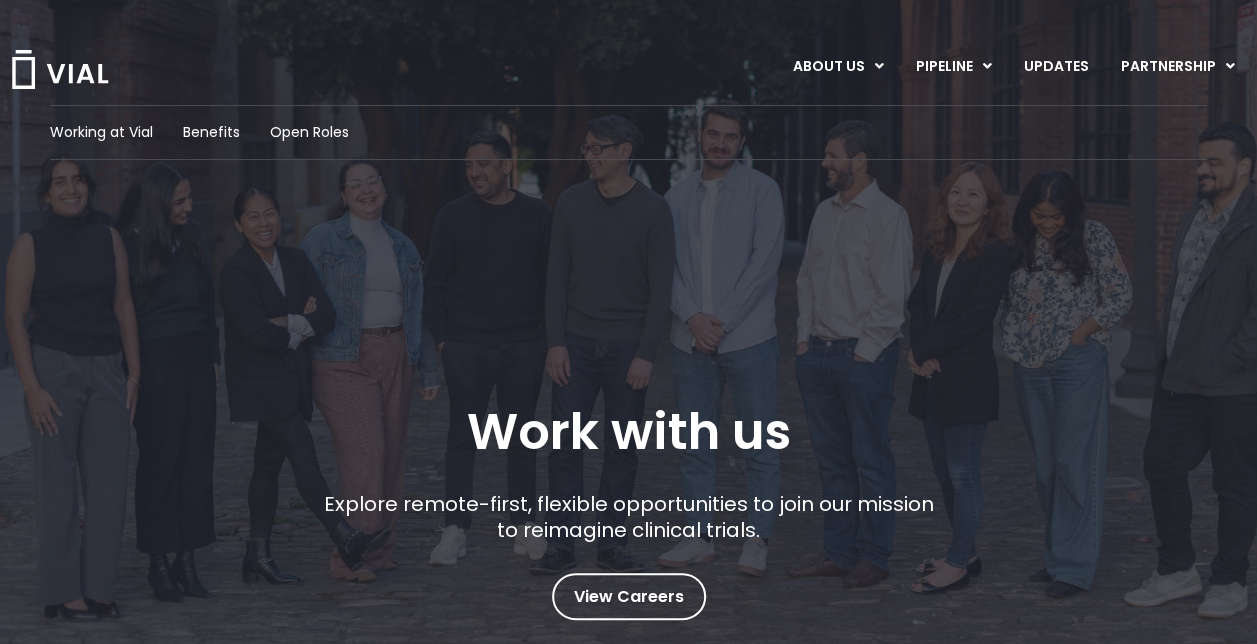 click at bounding box center (60, 69) 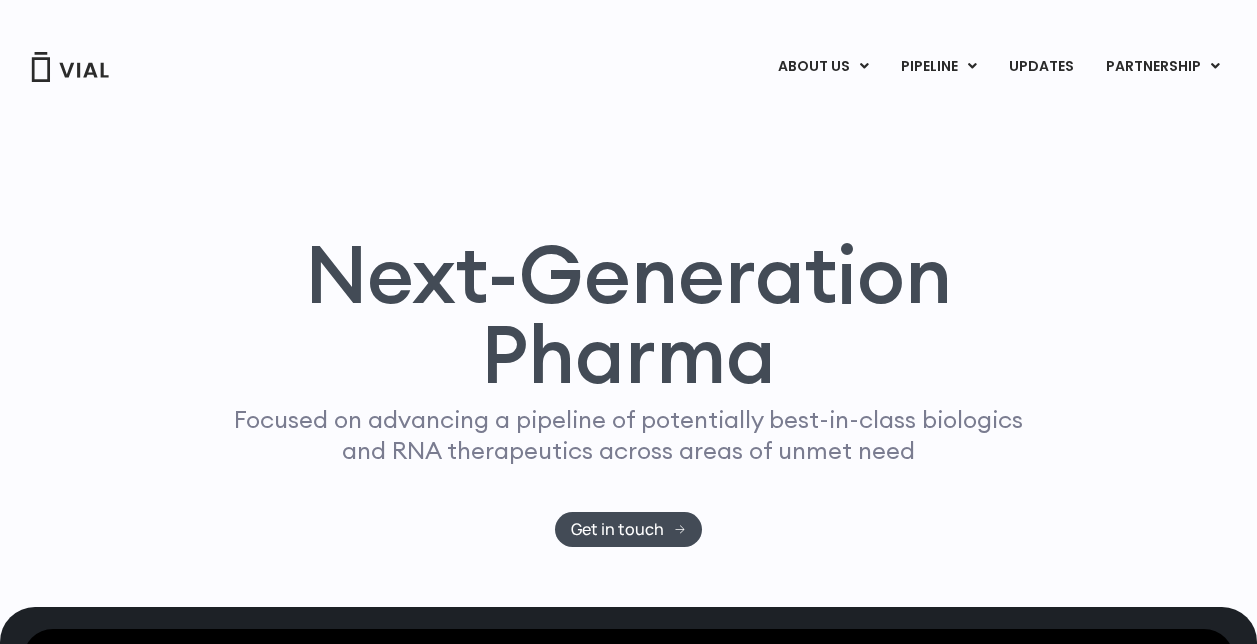 scroll, scrollTop: 0, scrollLeft: 0, axis: both 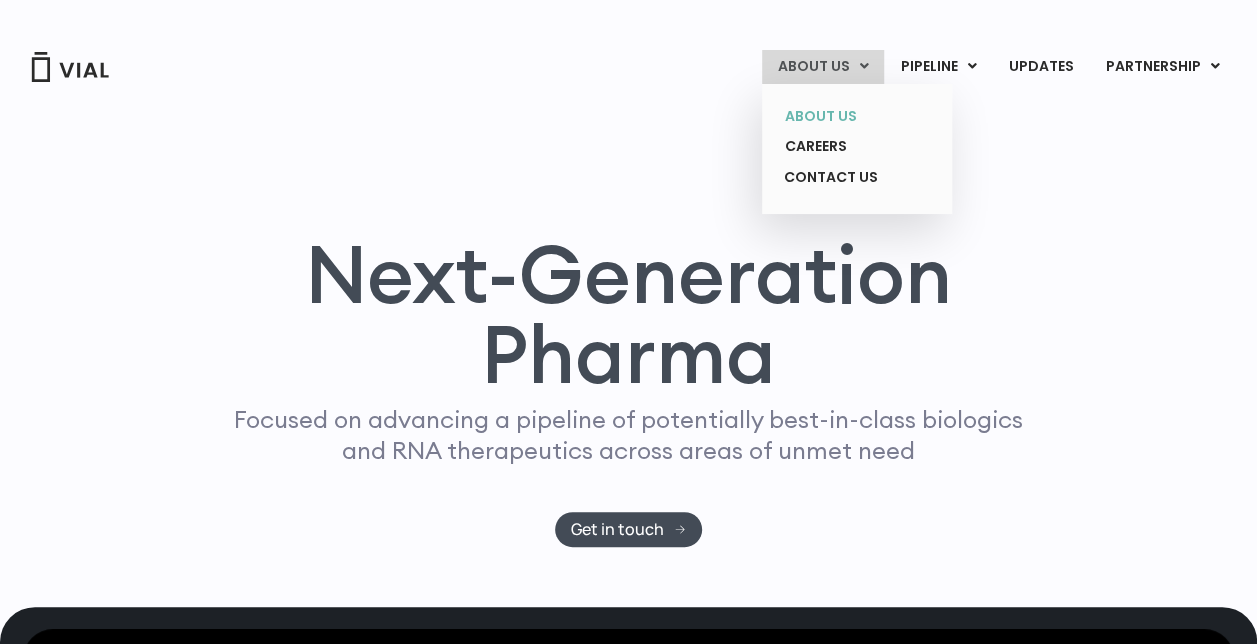click on "About Us" at bounding box center [842, 116] 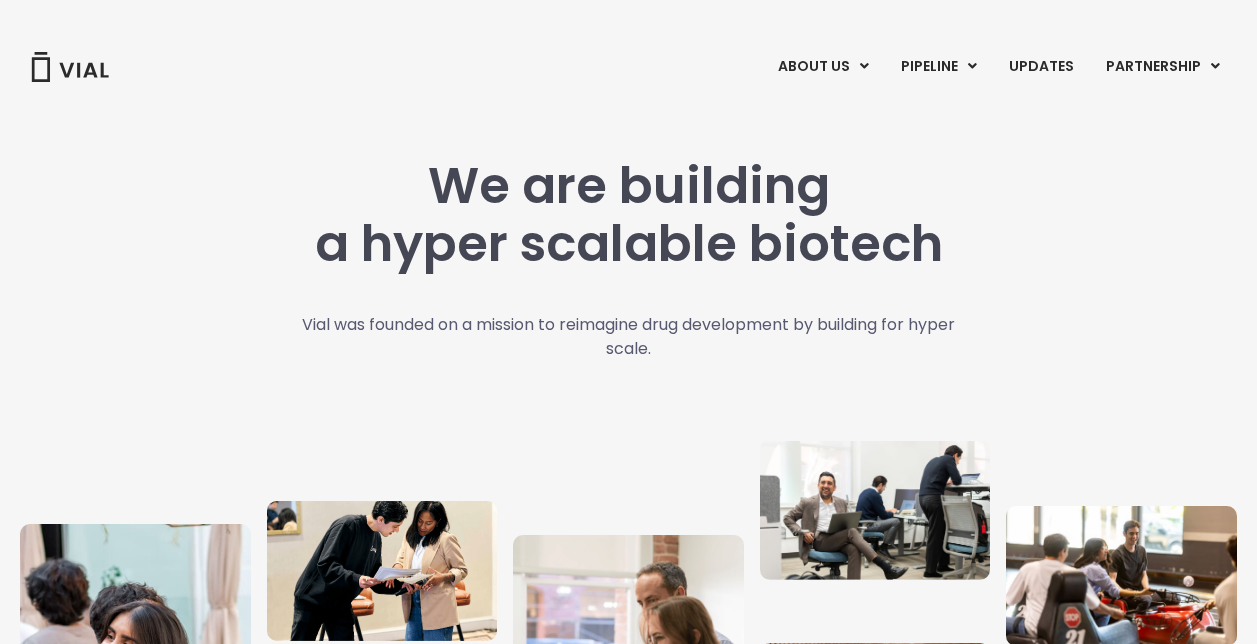 scroll, scrollTop: 0, scrollLeft: 0, axis: both 